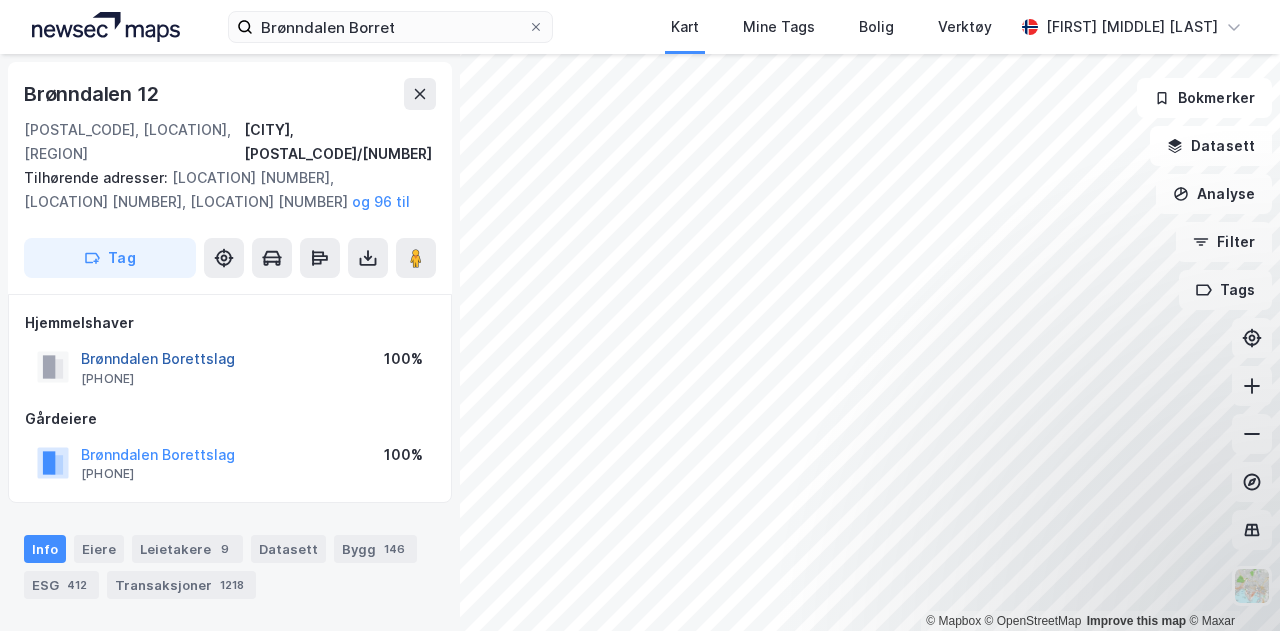 scroll, scrollTop: 0, scrollLeft: 0, axis: both 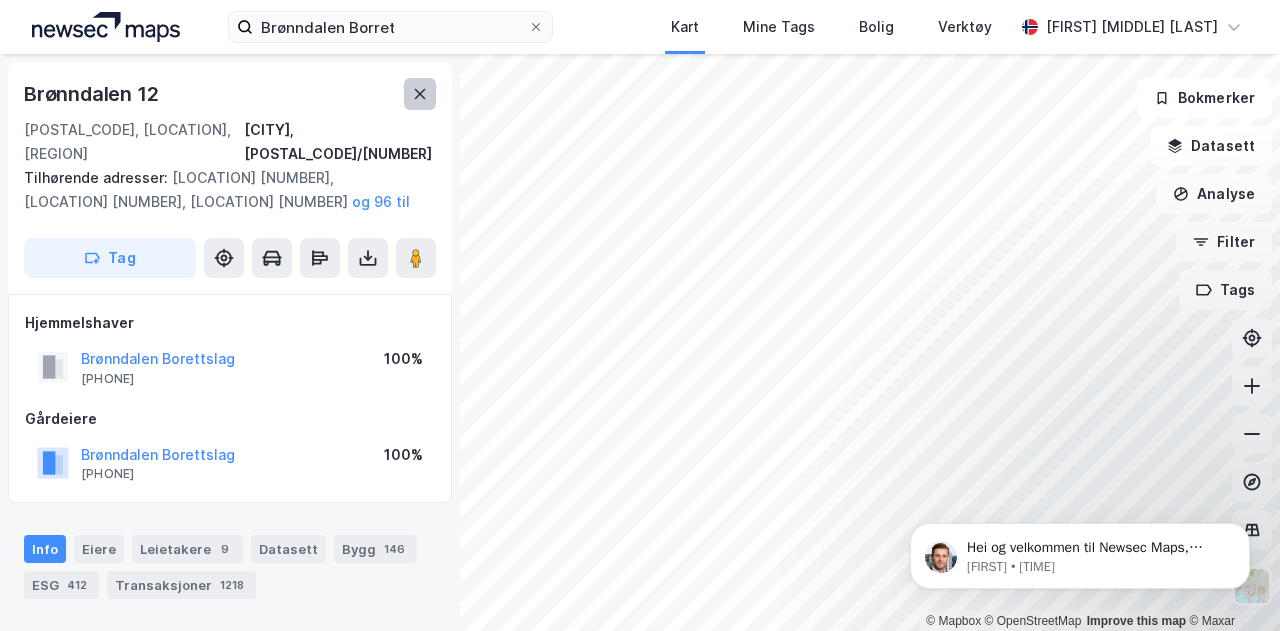 click at bounding box center [420, 94] 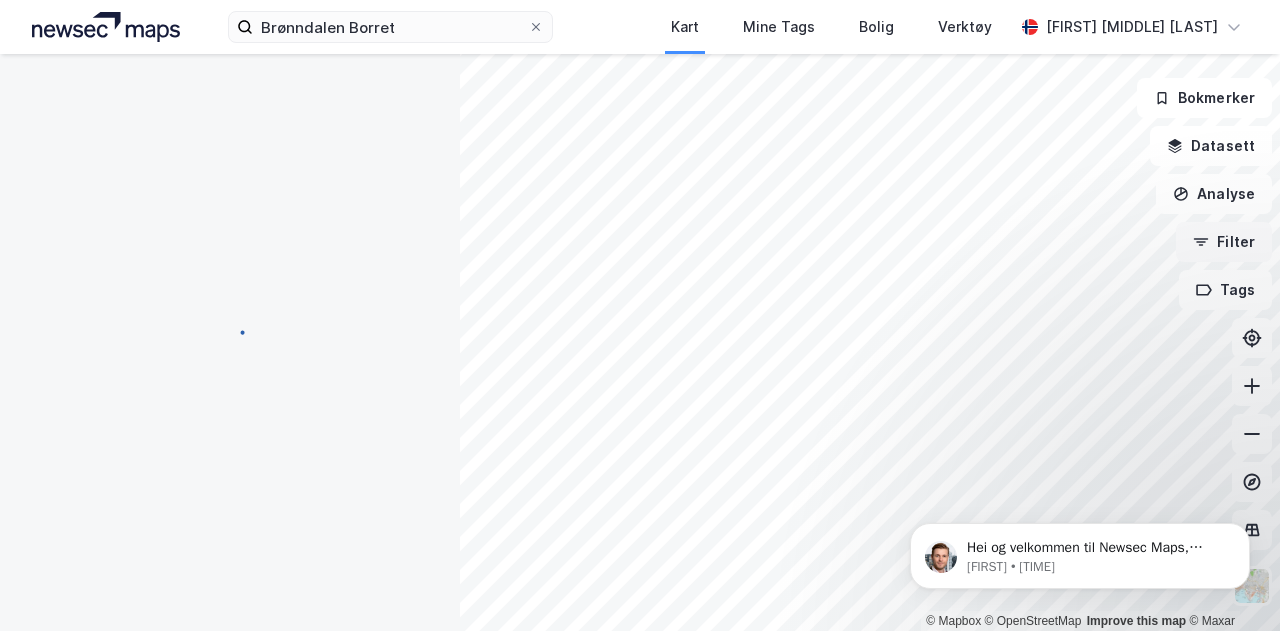 scroll, scrollTop: 2, scrollLeft: 0, axis: vertical 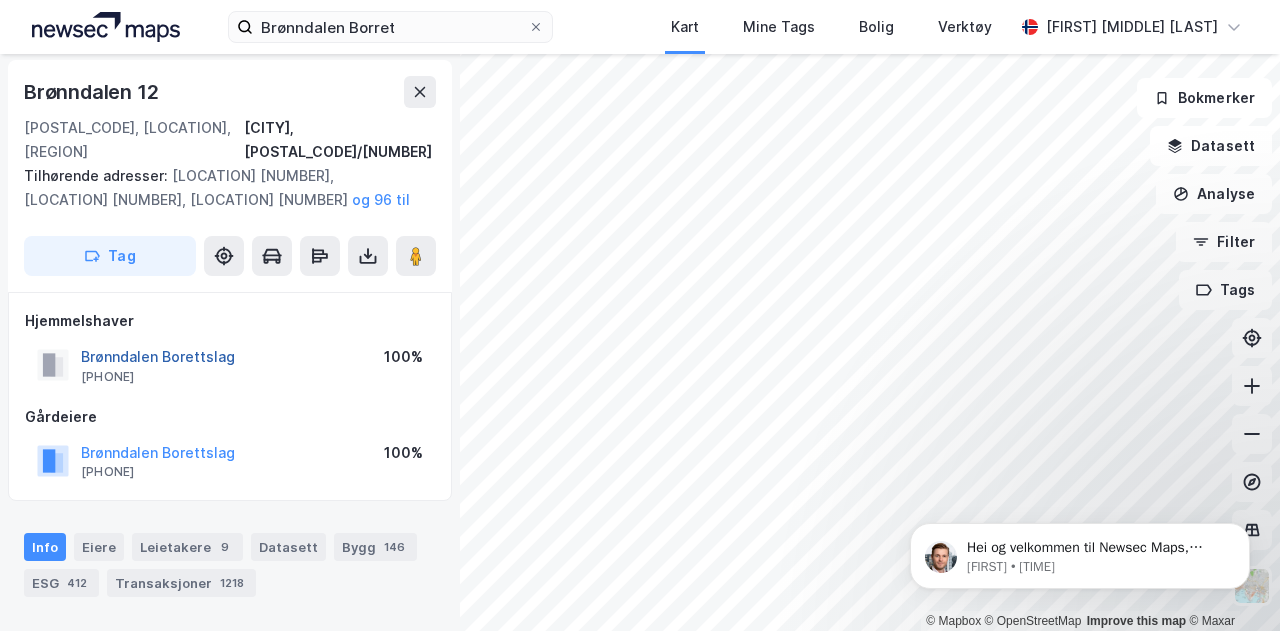 click on "Brønndalen Borettslag" at bounding box center [0, 0] 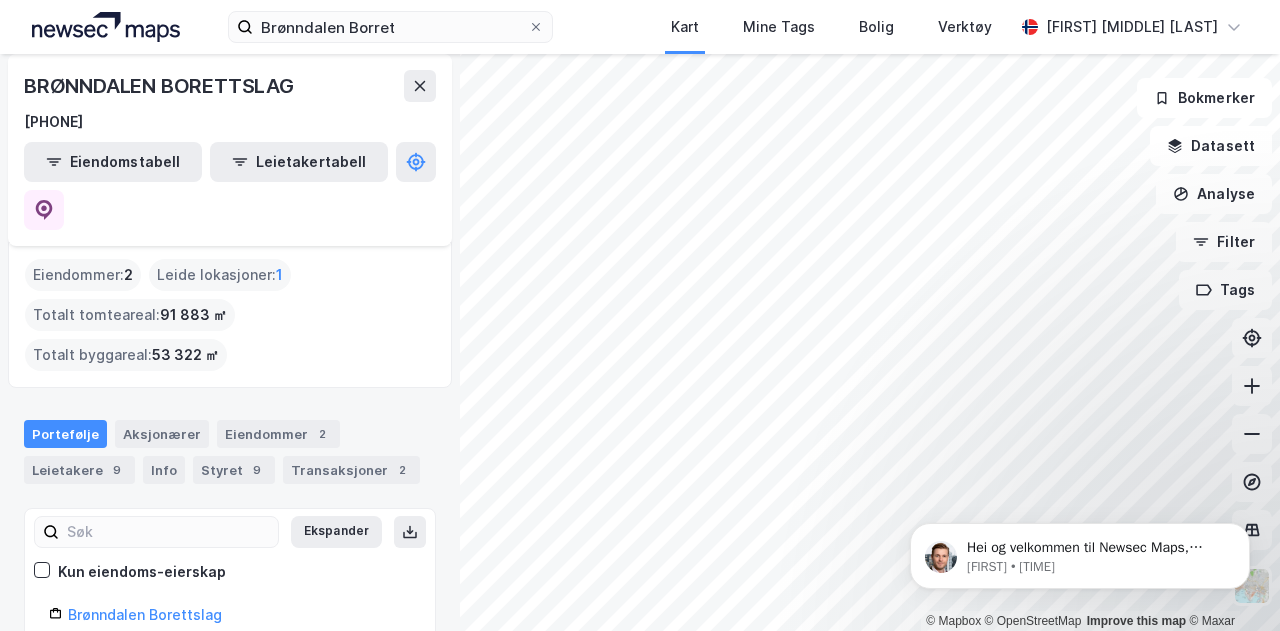 scroll, scrollTop: 99, scrollLeft: 0, axis: vertical 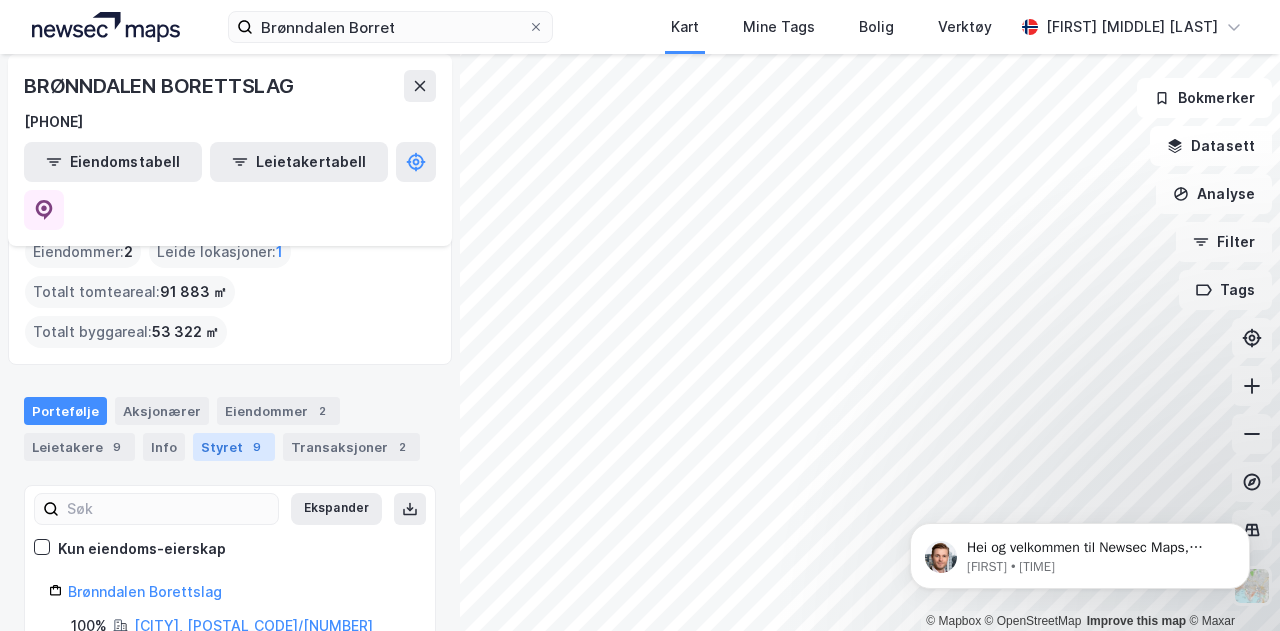 click on "Styret 9" at bounding box center [234, 447] 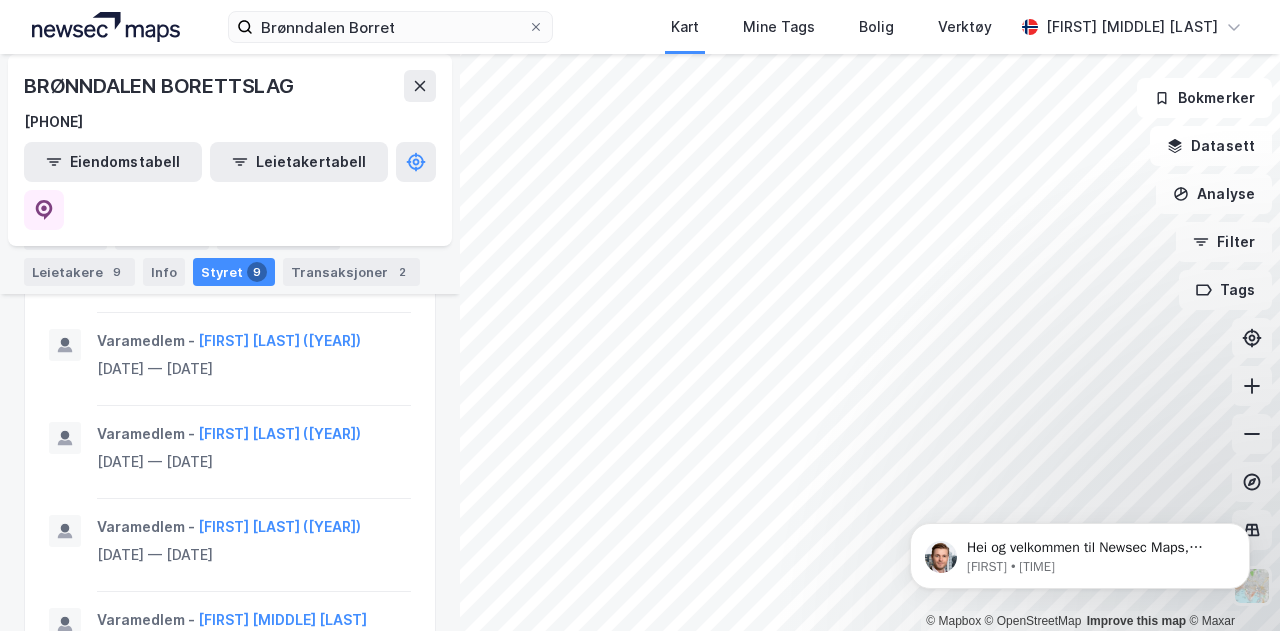 scroll, scrollTop: 1959, scrollLeft: 0, axis: vertical 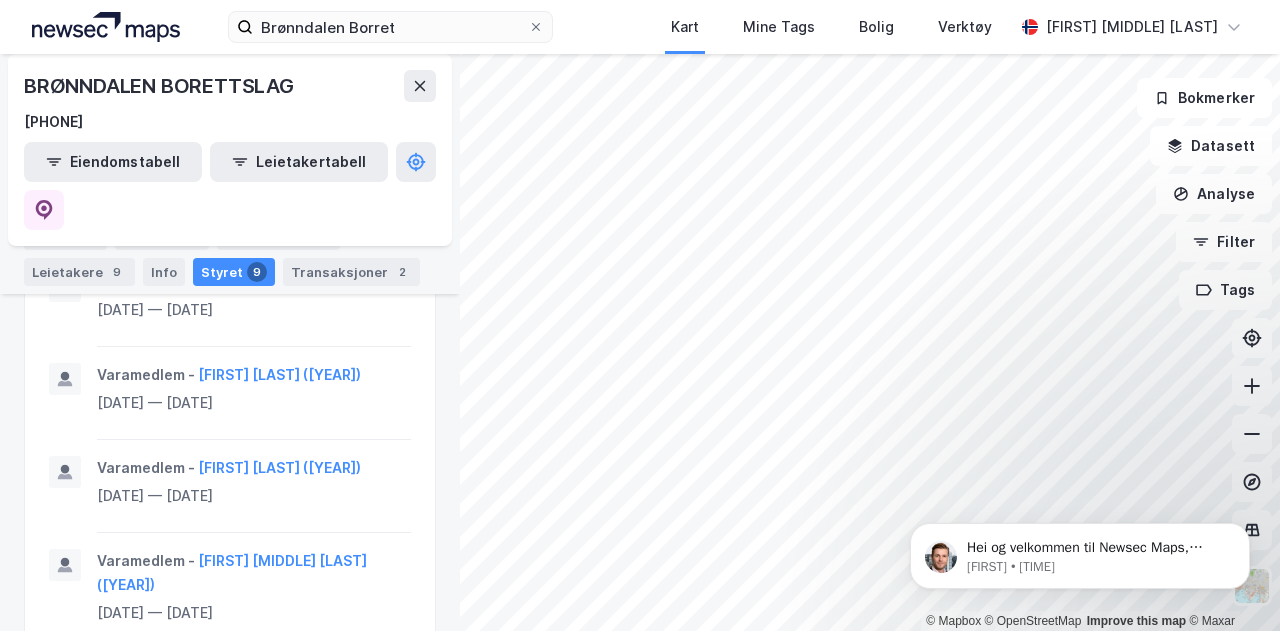 click at bounding box center (419, 790) 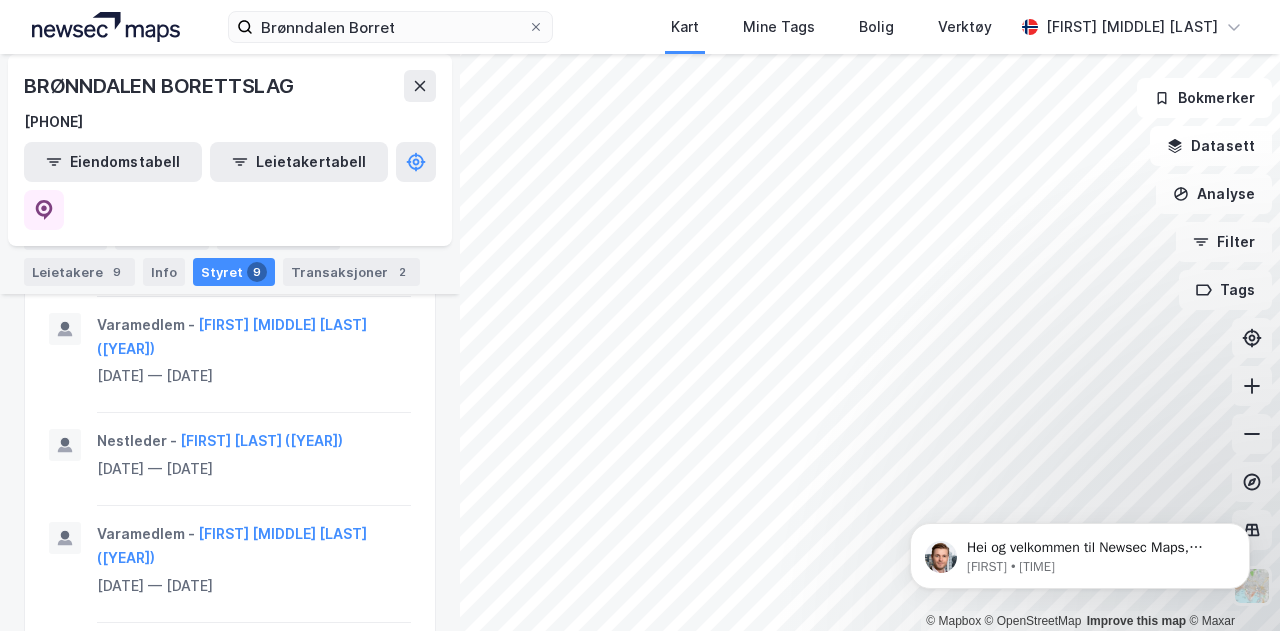 scroll, scrollTop: 2054, scrollLeft: 0, axis: vertical 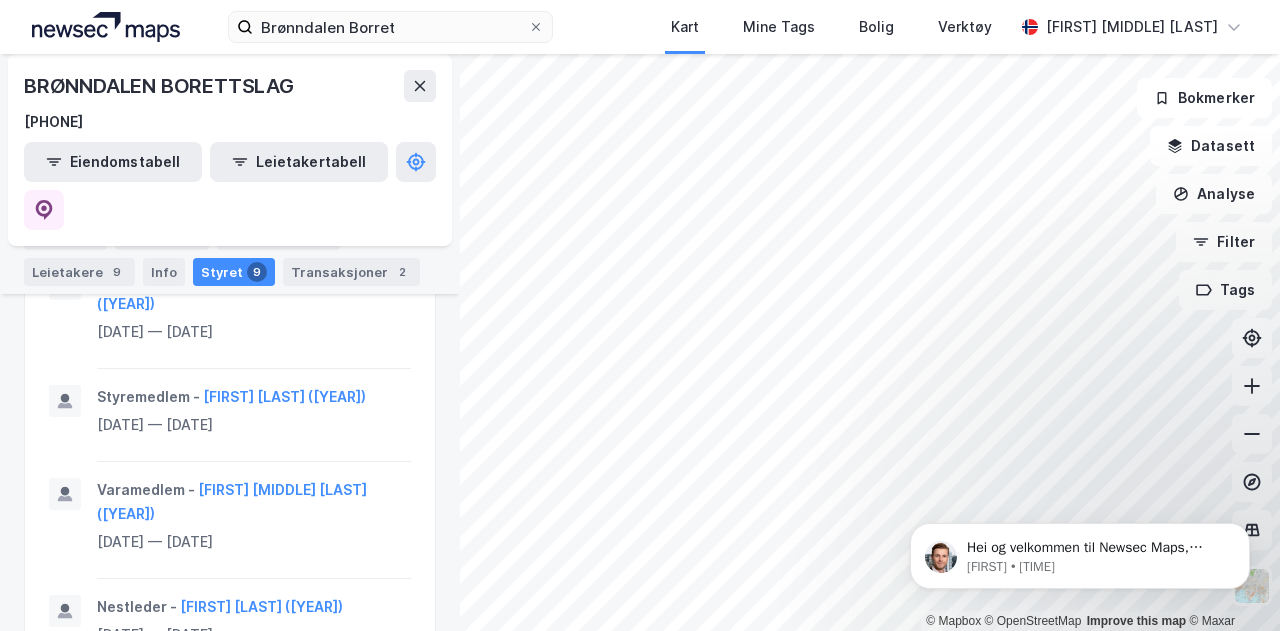click on "3" at bounding box center (264, 719) 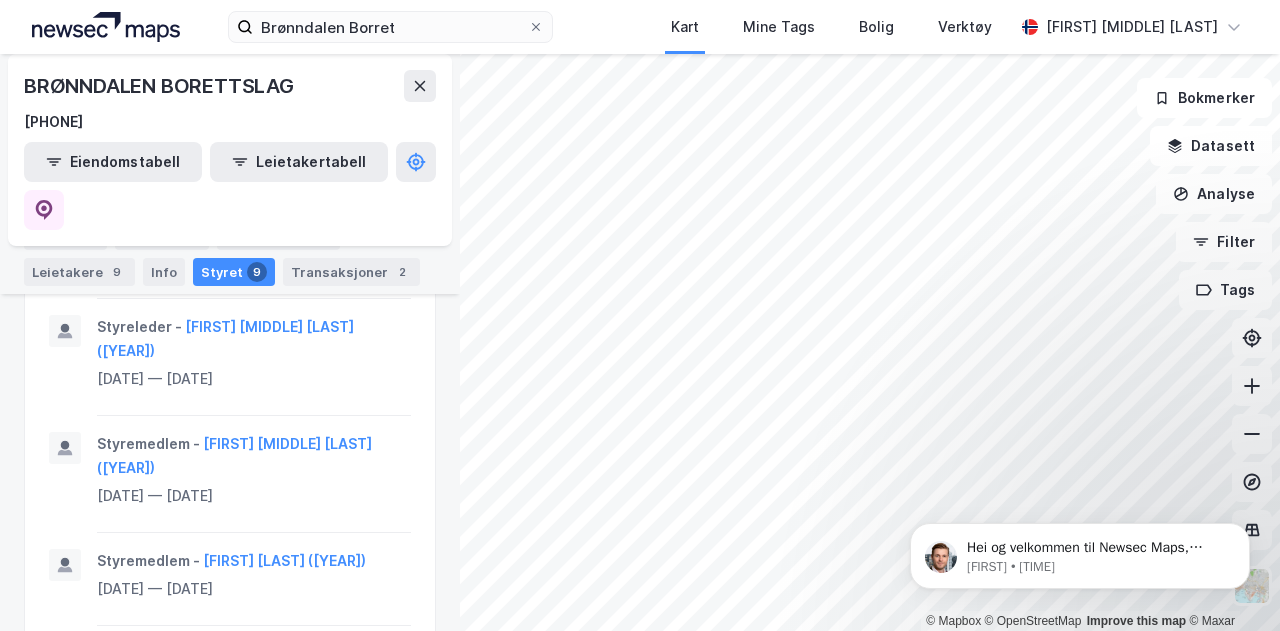 click on "1" at bounding box center [192, 790] 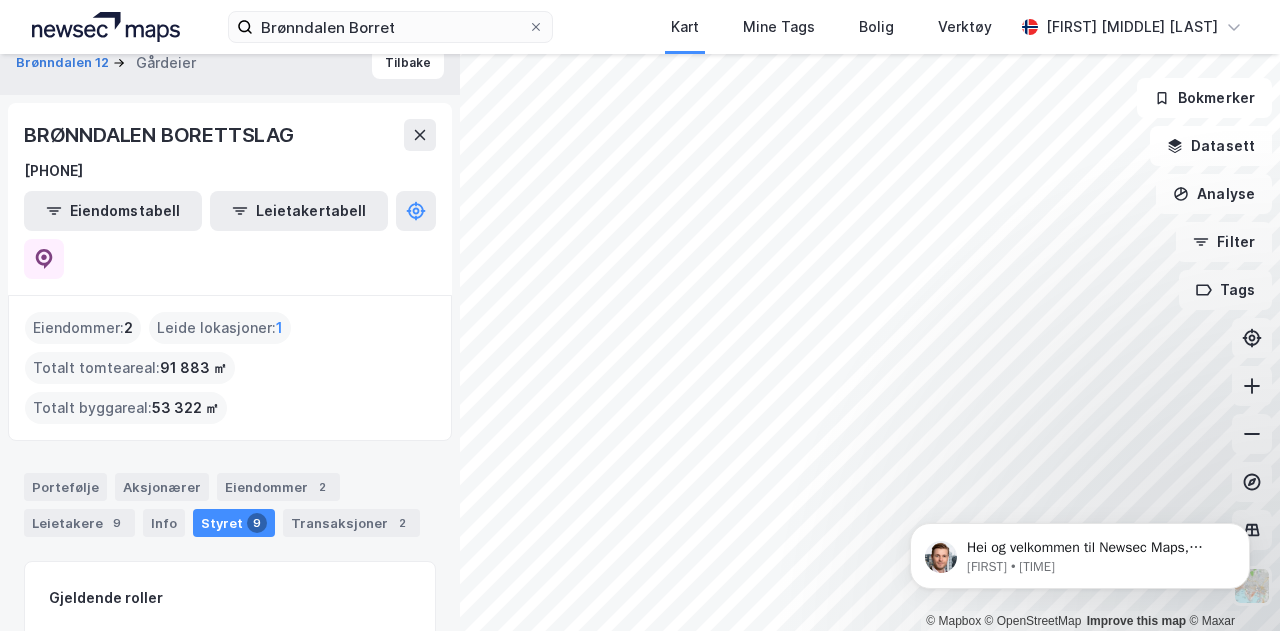scroll, scrollTop: 0, scrollLeft: 0, axis: both 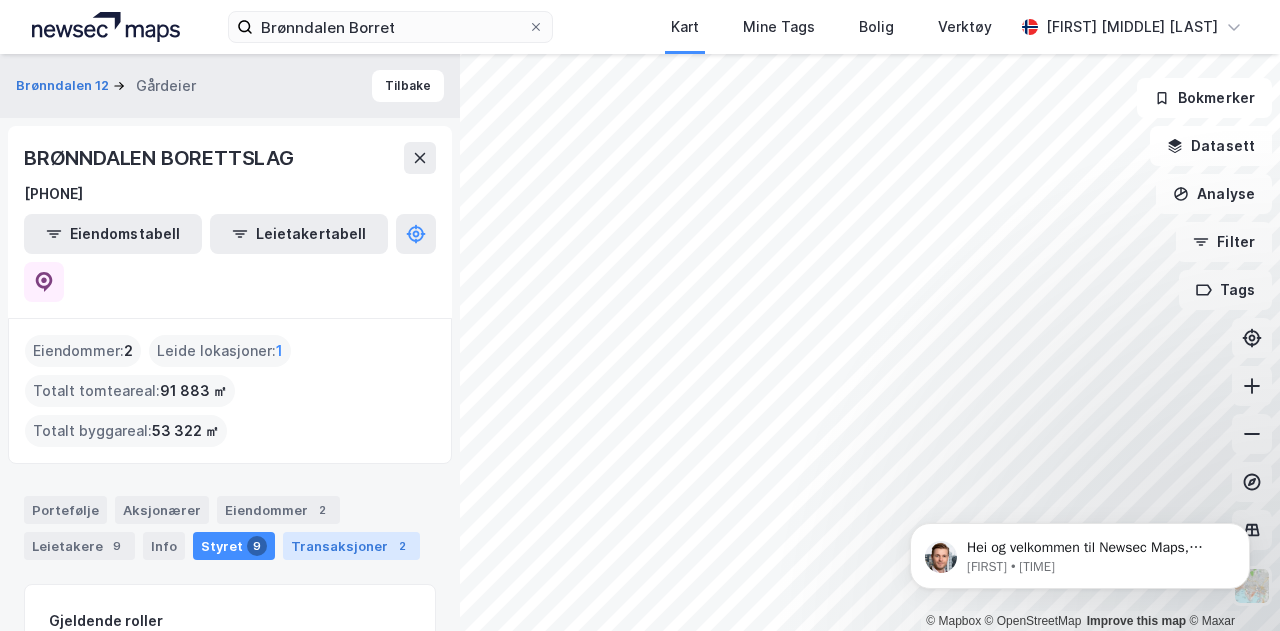 click on "Transaksjoner 2" at bounding box center (351, 546) 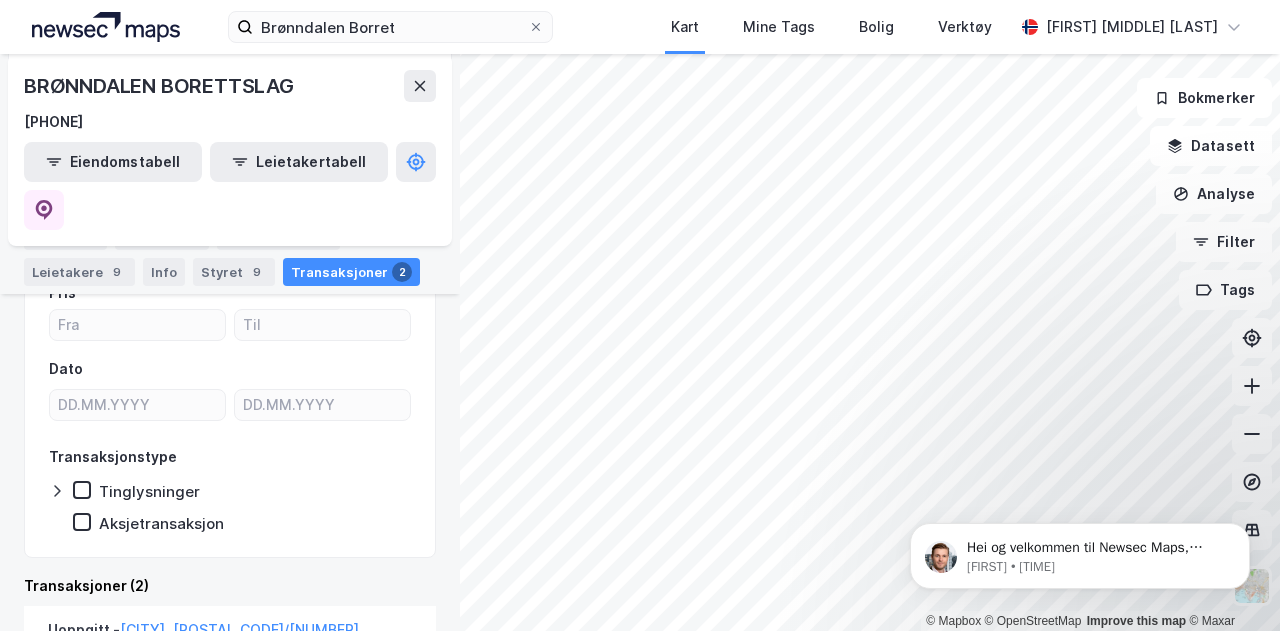 scroll, scrollTop: 0, scrollLeft: 0, axis: both 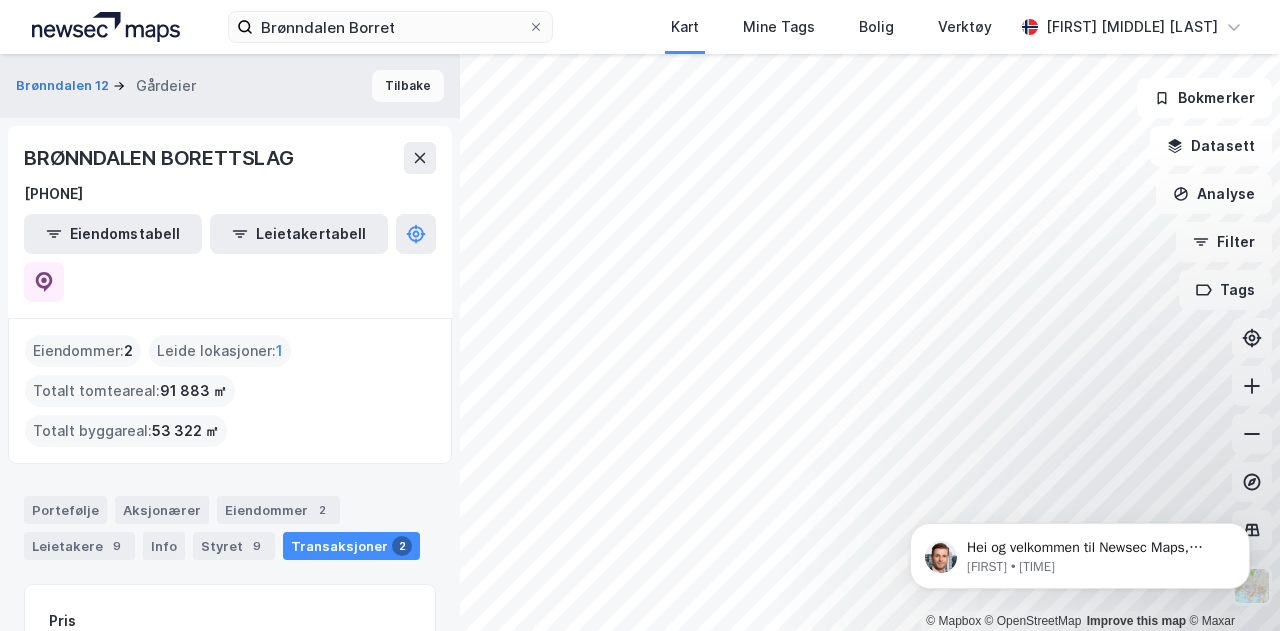 click on "Tilbake" at bounding box center (408, 86) 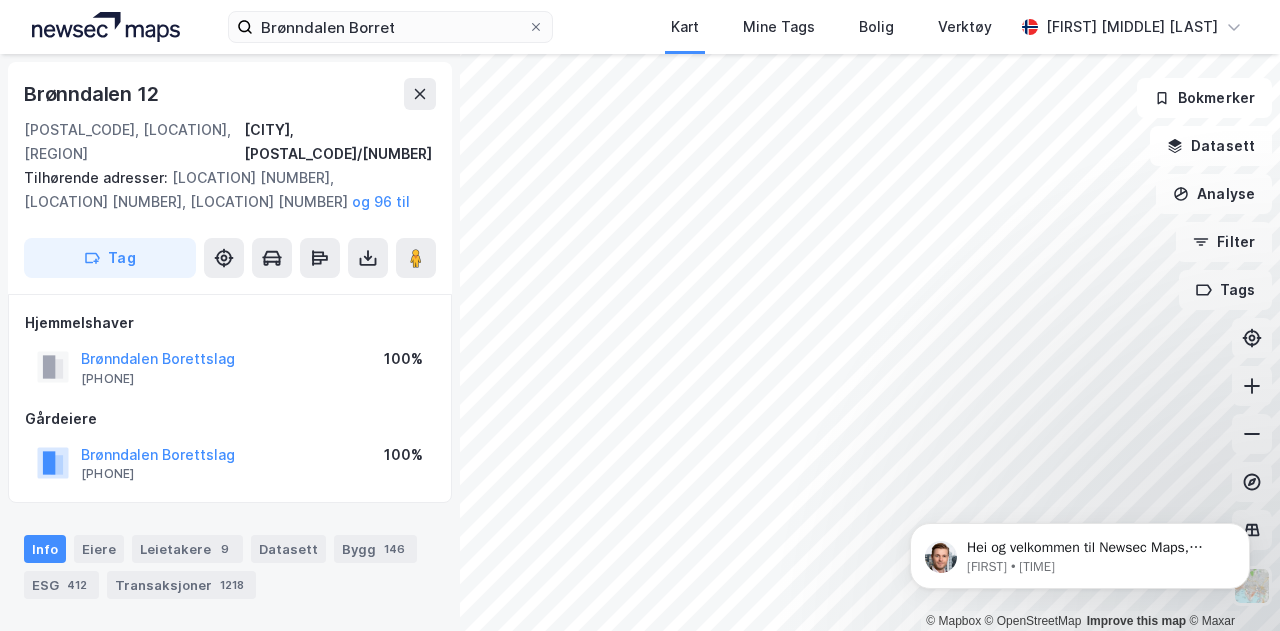scroll, scrollTop: 2, scrollLeft: 0, axis: vertical 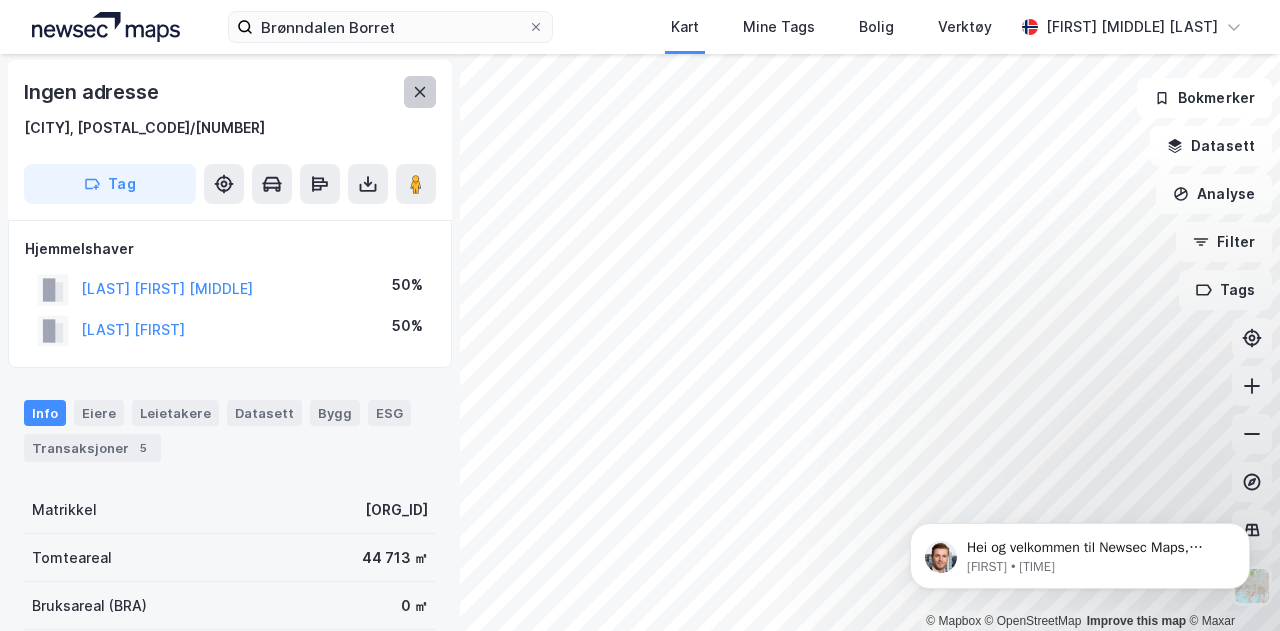 click 